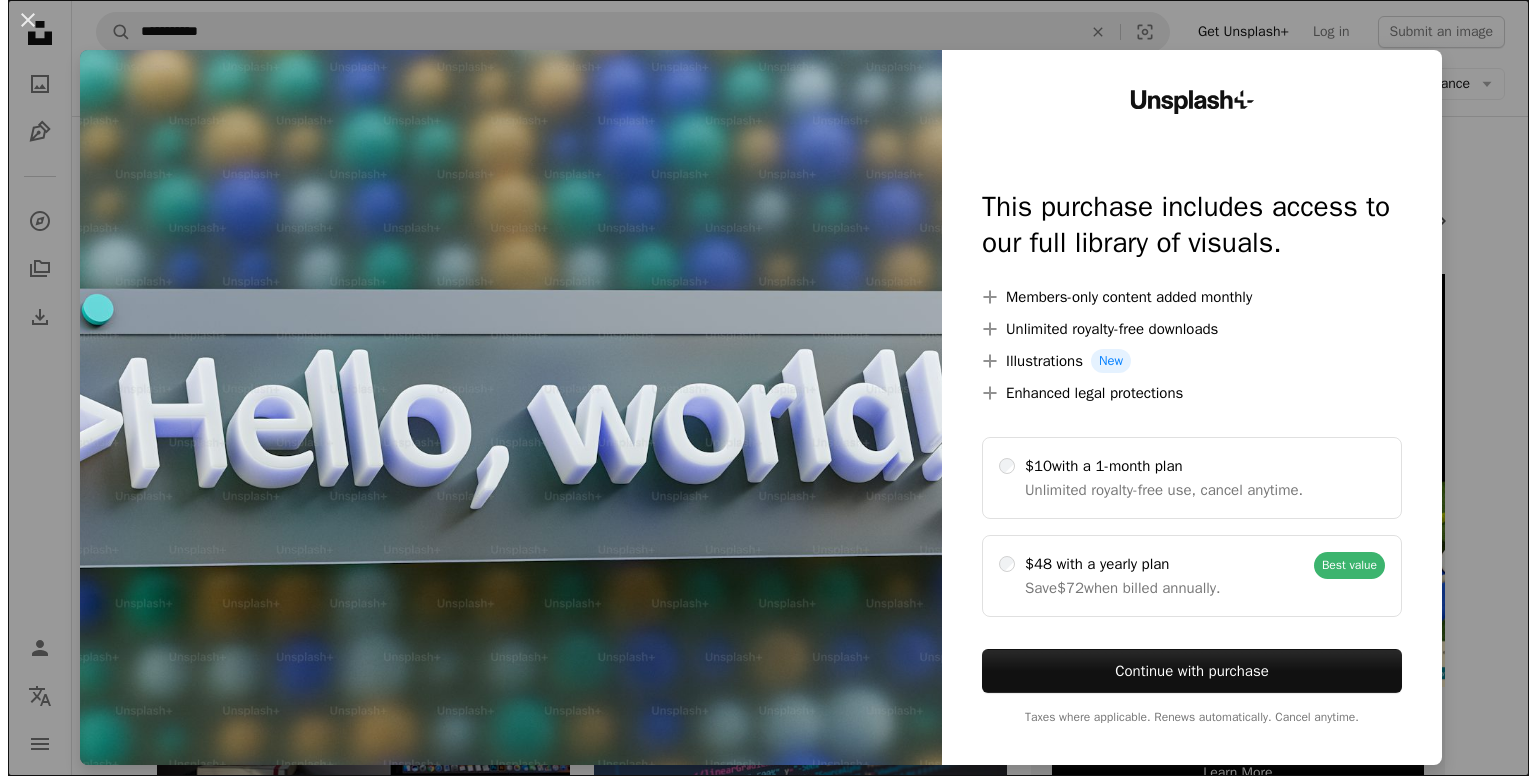 scroll, scrollTop: 620, scrollLeft: 0, axis: vertical 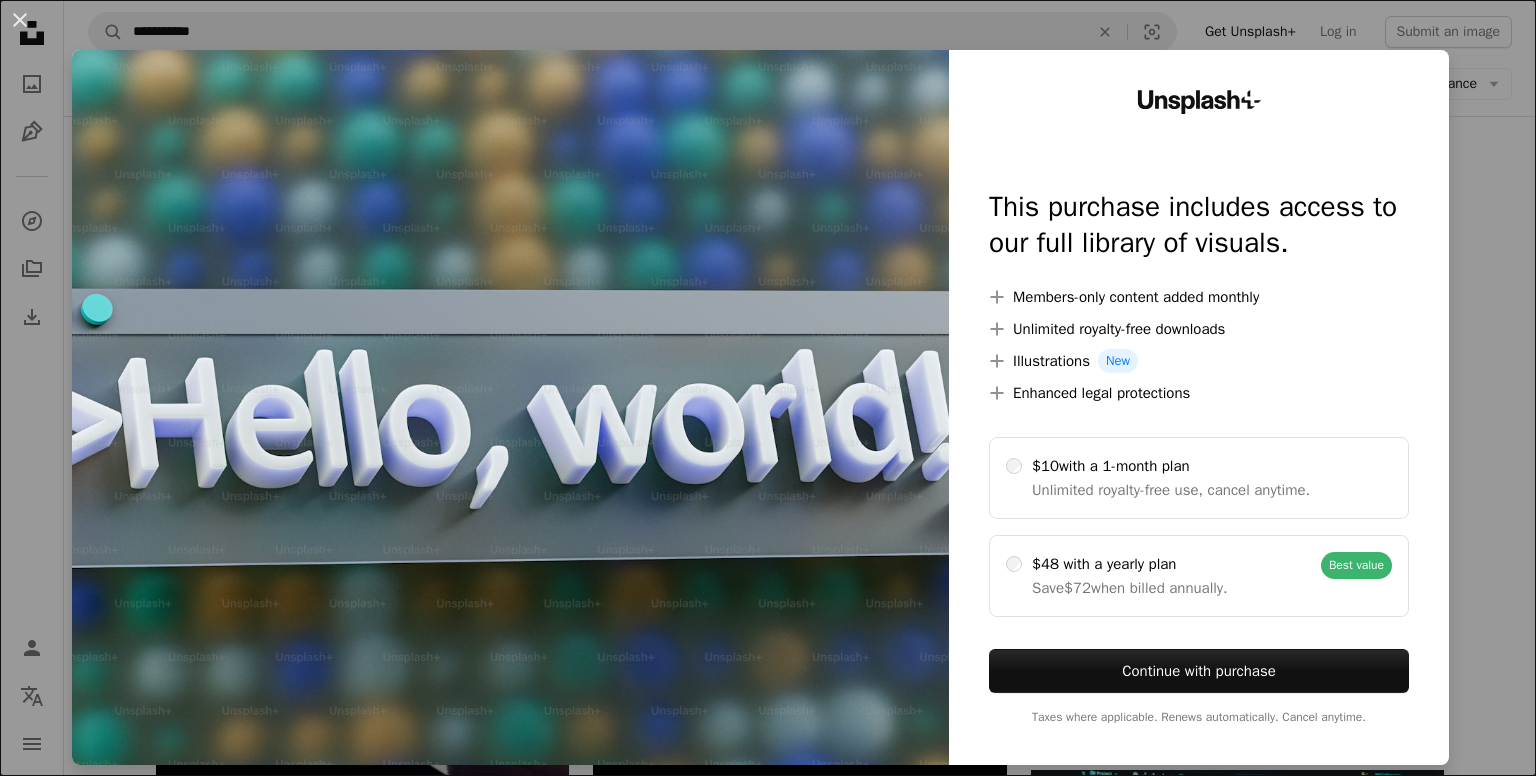 click at bounding box center [510, 407] 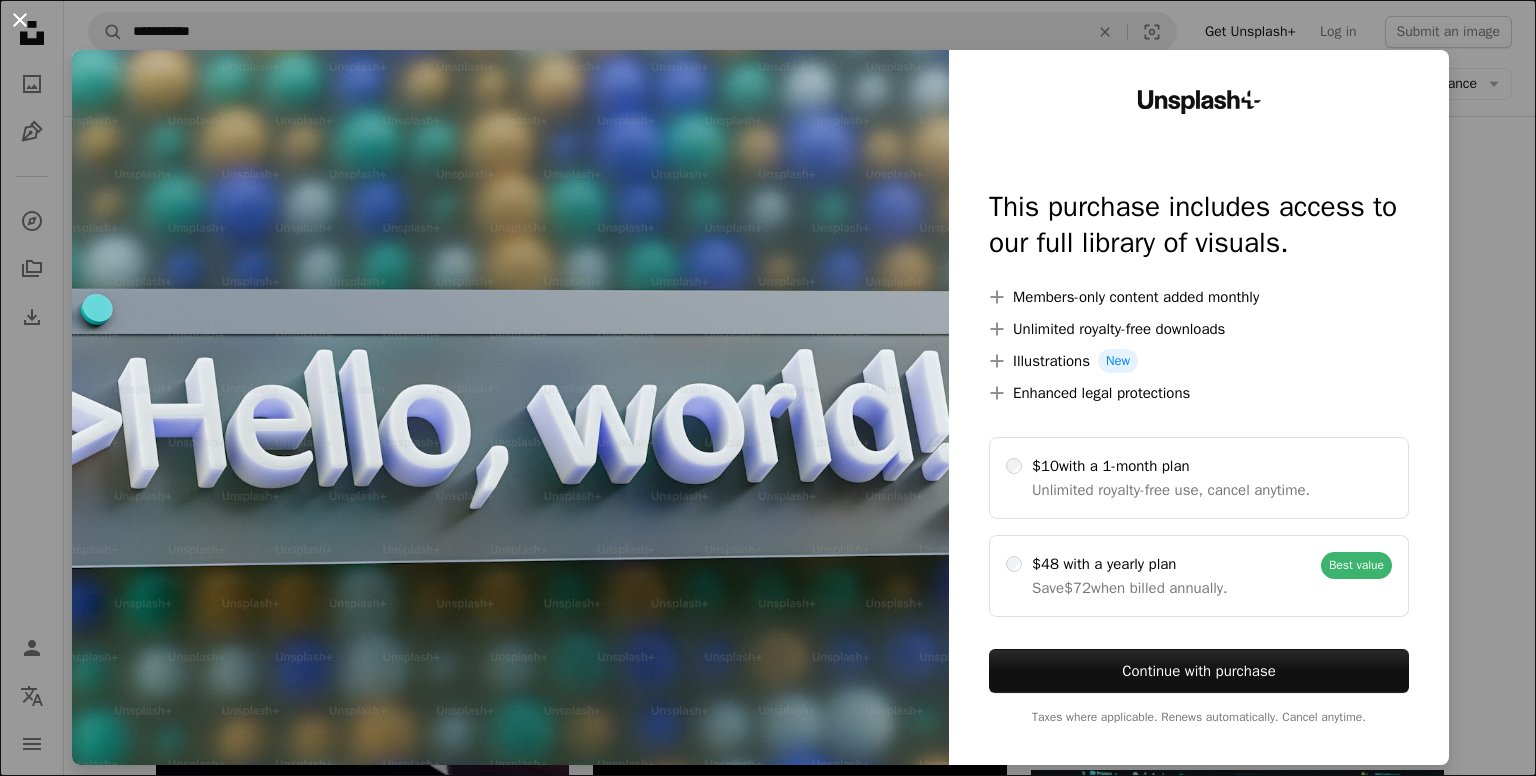 click on "An X shape" at bounding box center (20, 20) 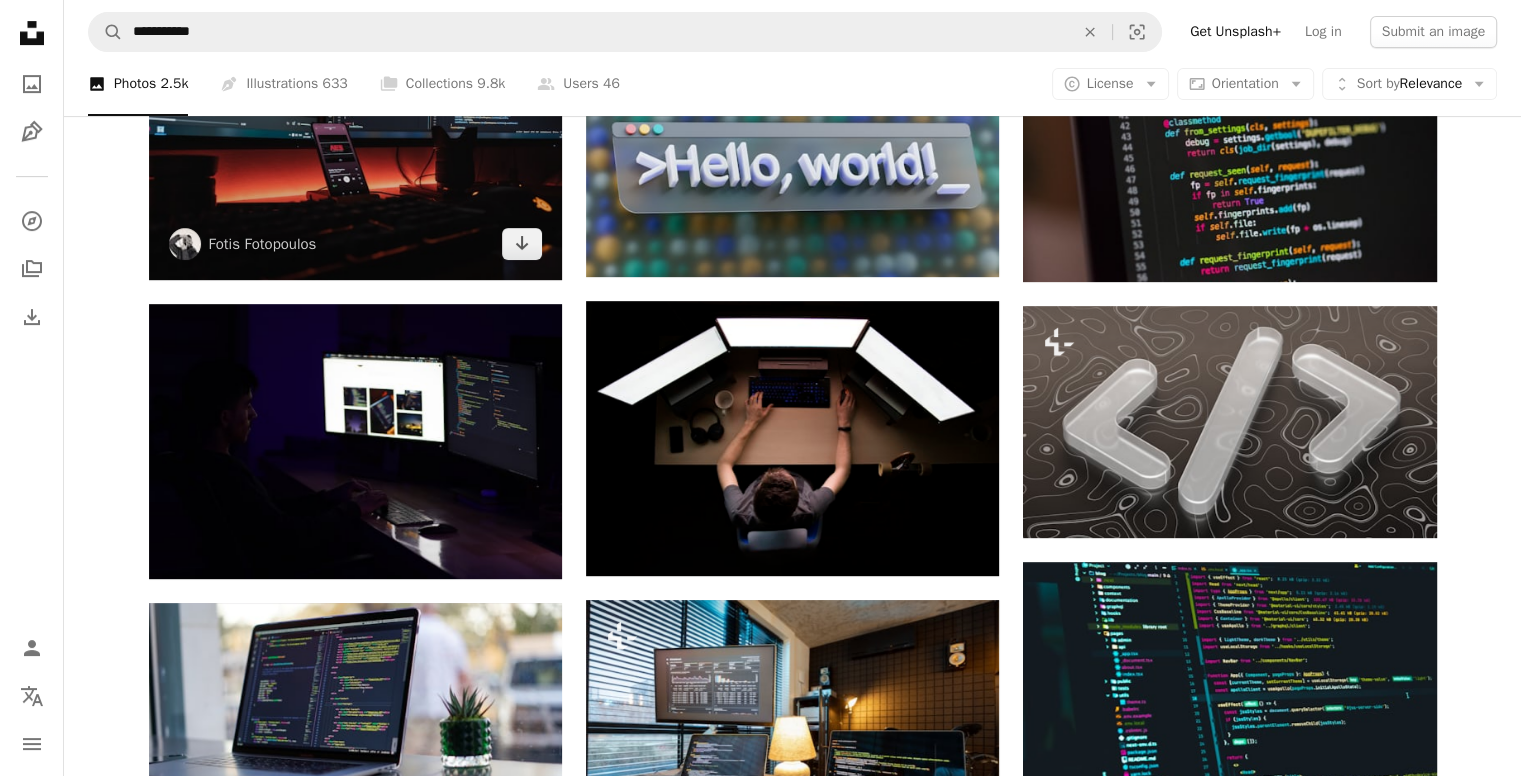 scroll, scrollTop: 828, scrollLeft: 0, axis: vertical 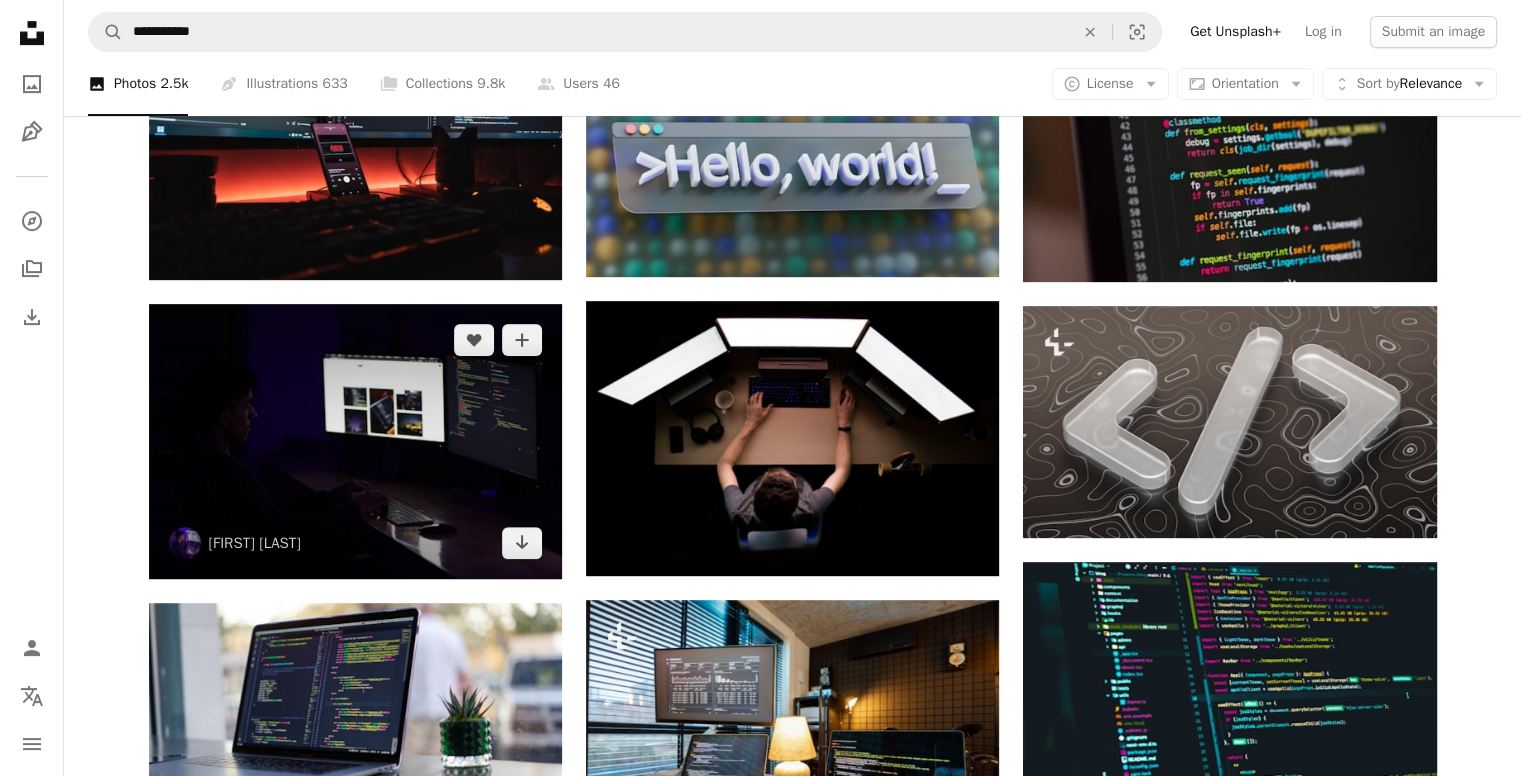 click at bounding box center [355, 441] 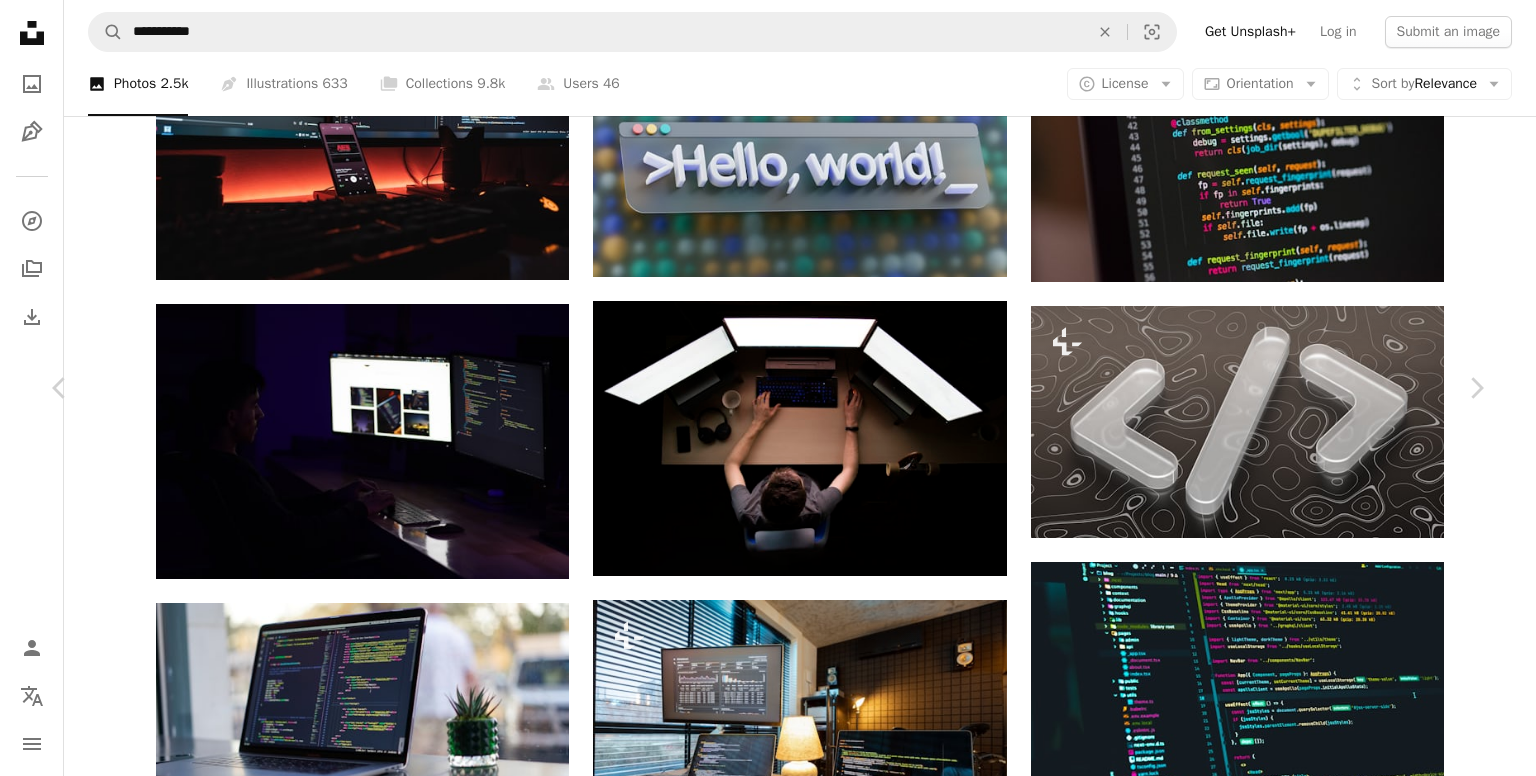 click on "An X shape" at bounding box center [20, 20] 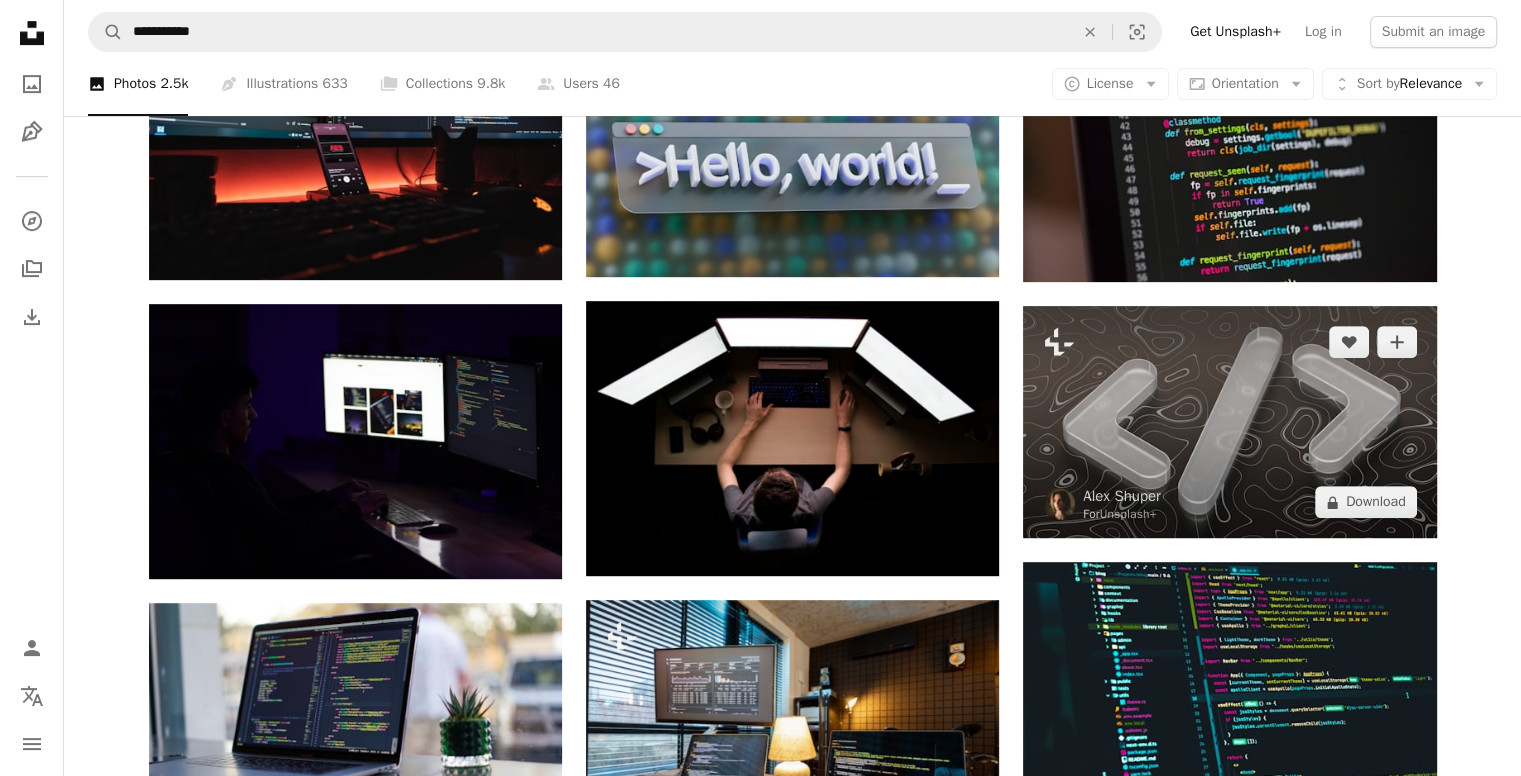 click at bounding box center (1229, 422) 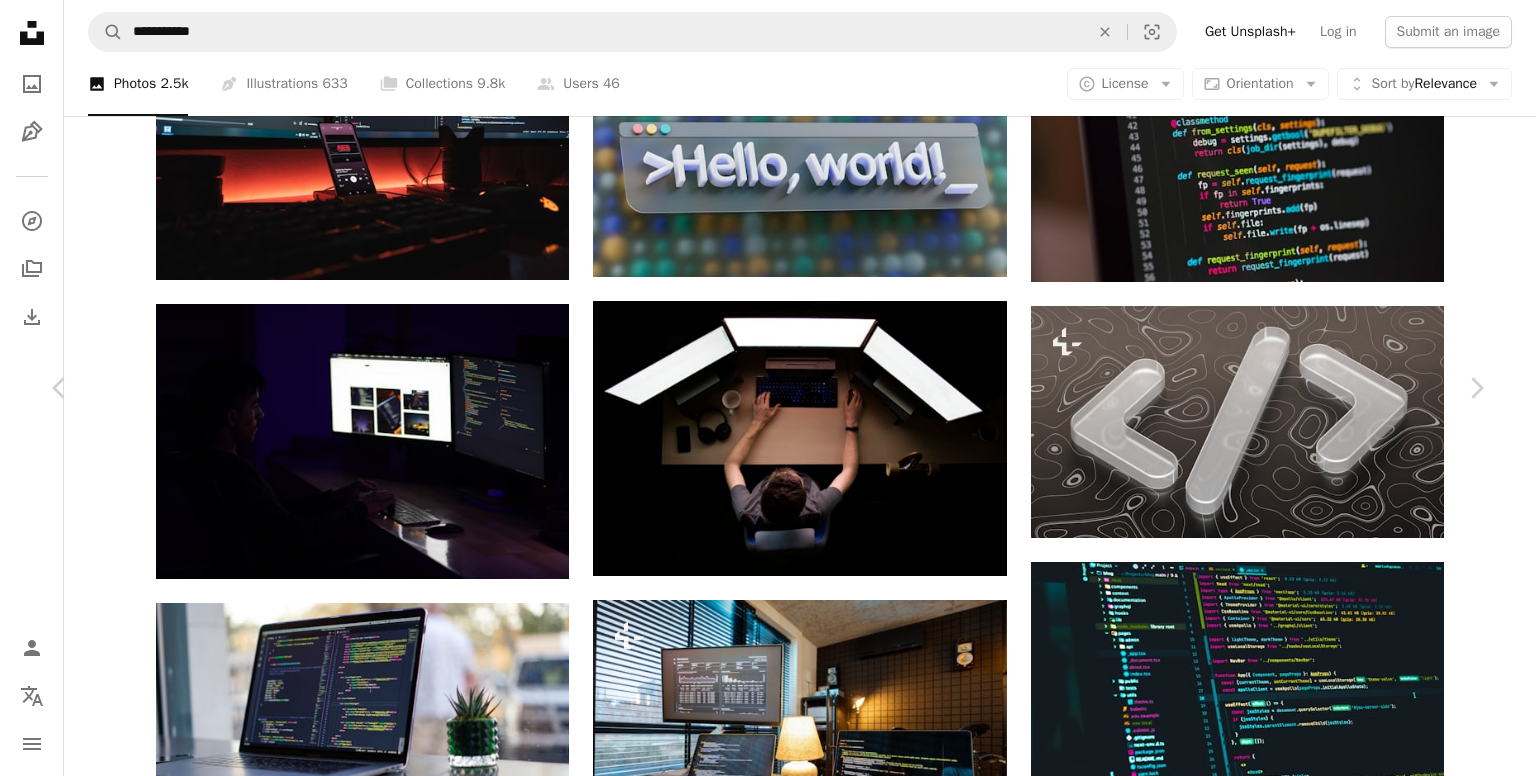 click on "An X shape" at bounding box center [20, 20] 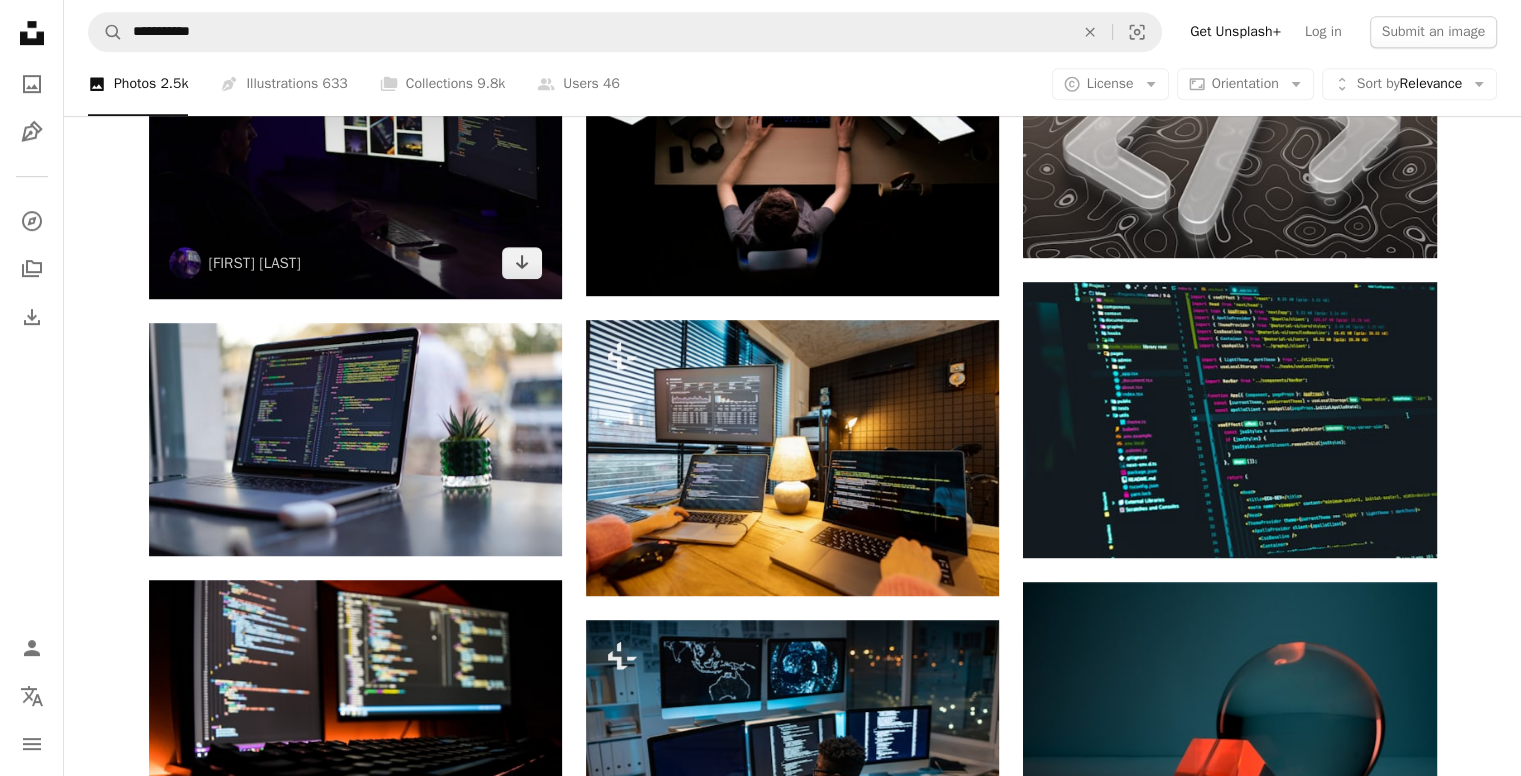 scroll, scrollTop: 1120, scrollLeft: 0, axis: vertical 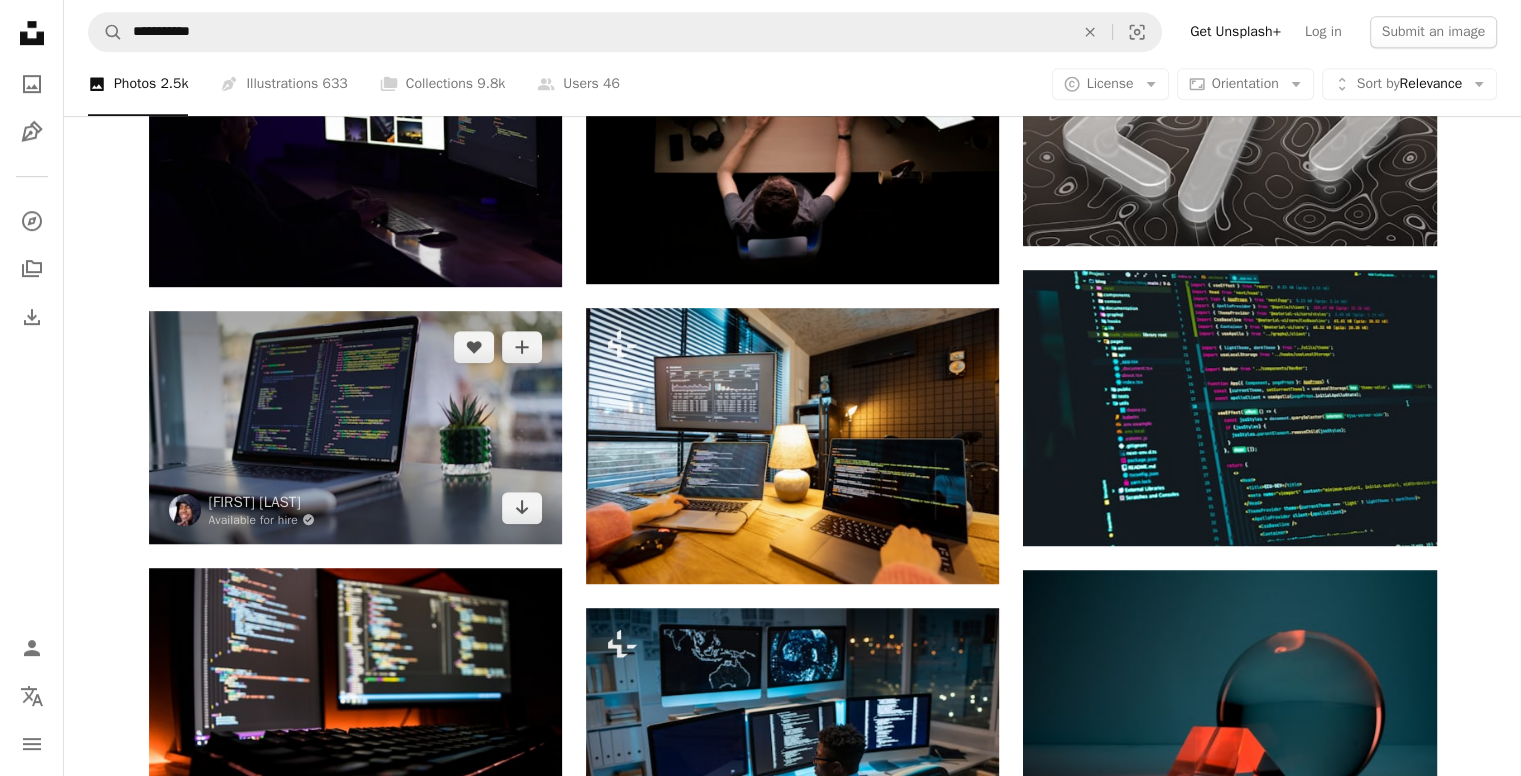 click at bounding box center (355, 427) 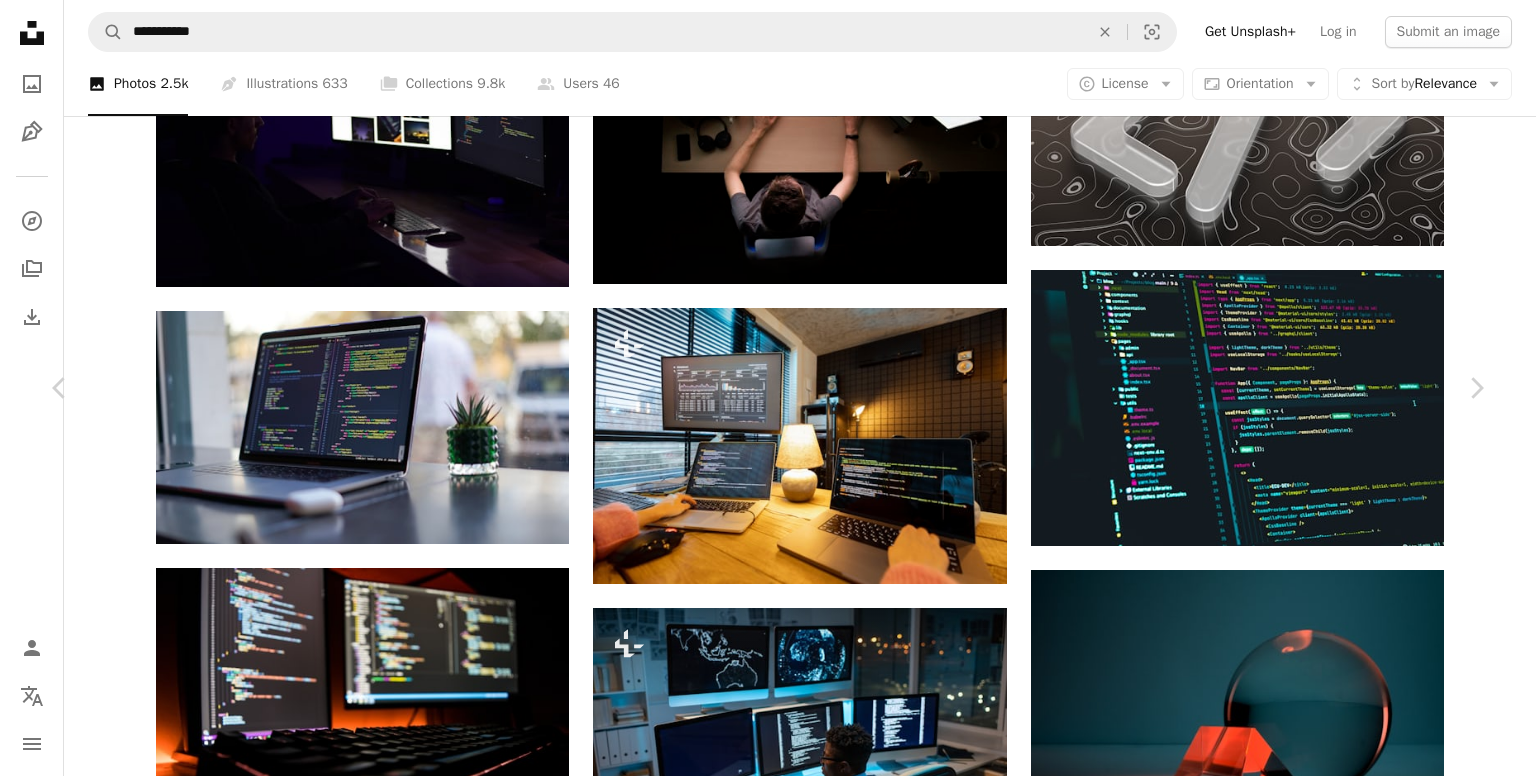 click on "Download free" at bounding box center [1287, 4968] 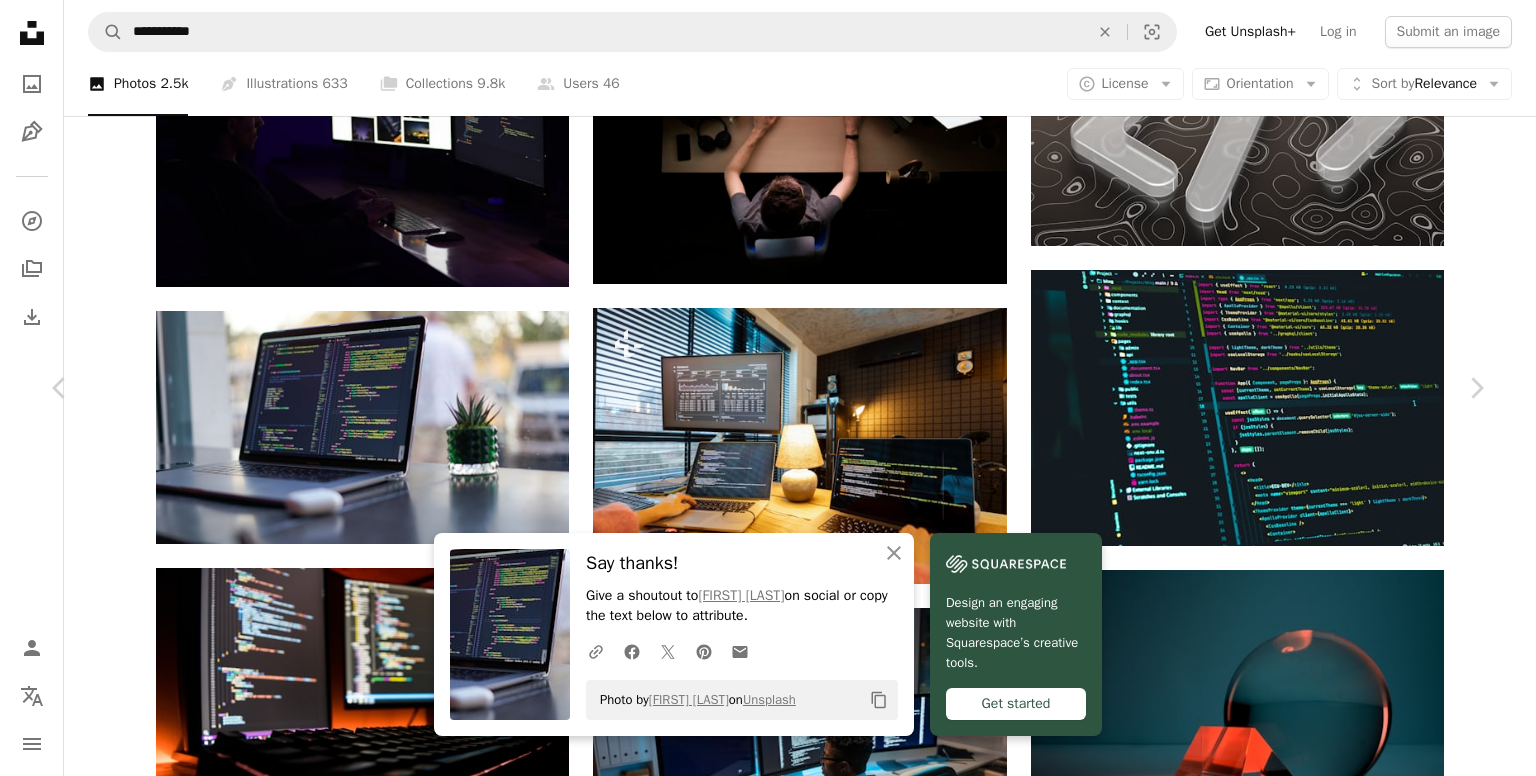 click on "An X shape" at bounding box center (20, 20) 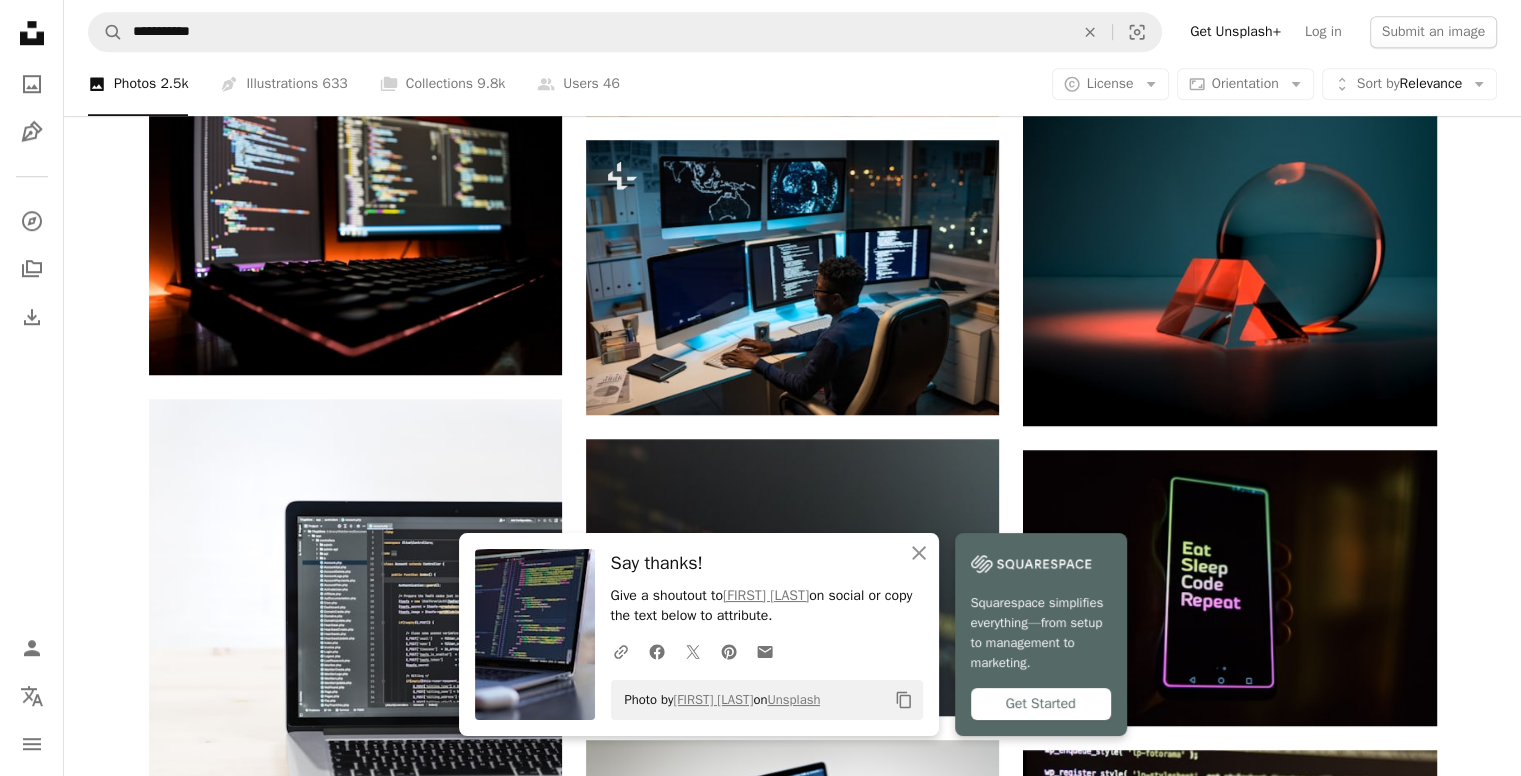 scroll, scrollTop: 1592, scrollLeft: 0, axis: vertical 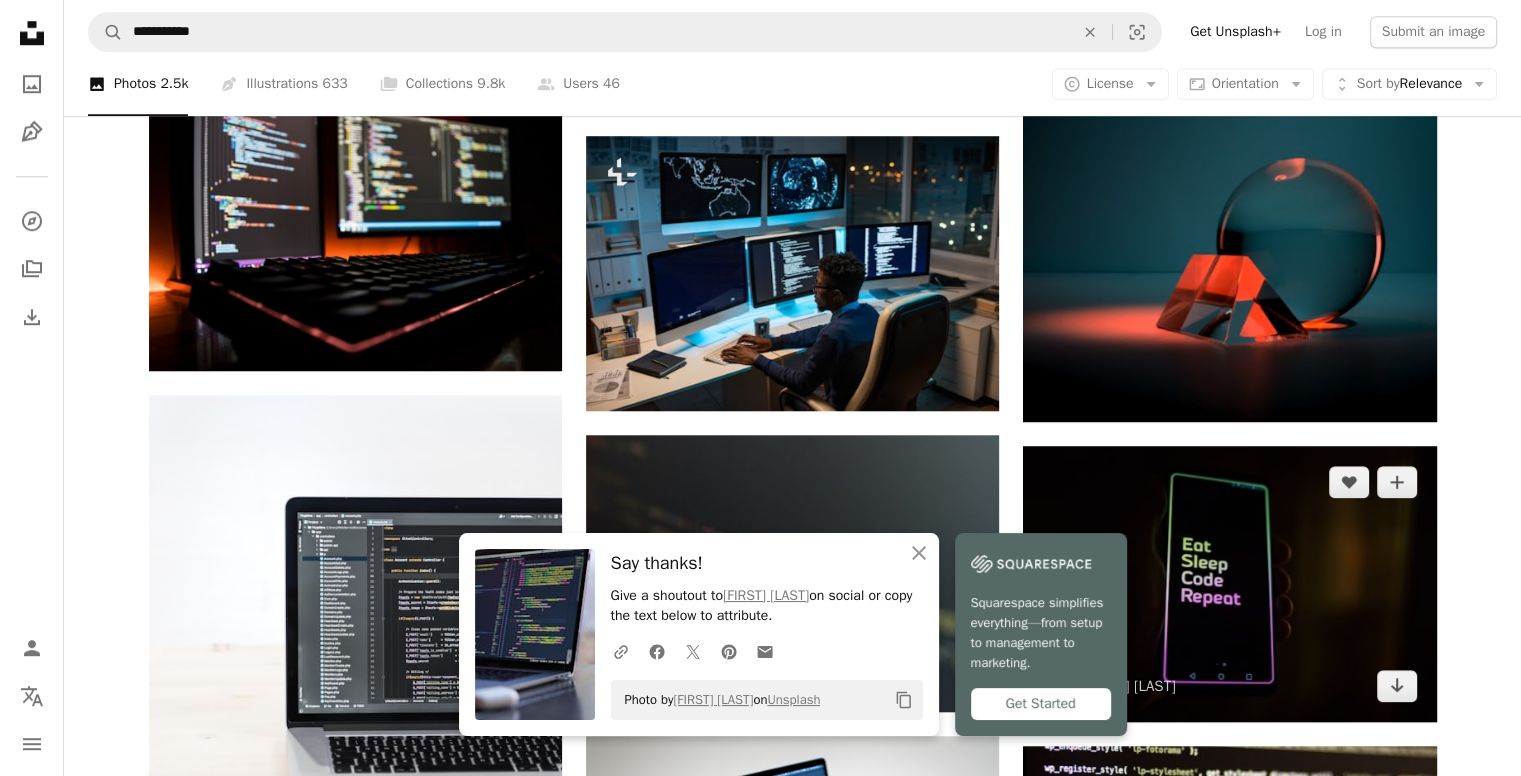 click at bounding box center [1229, 583] 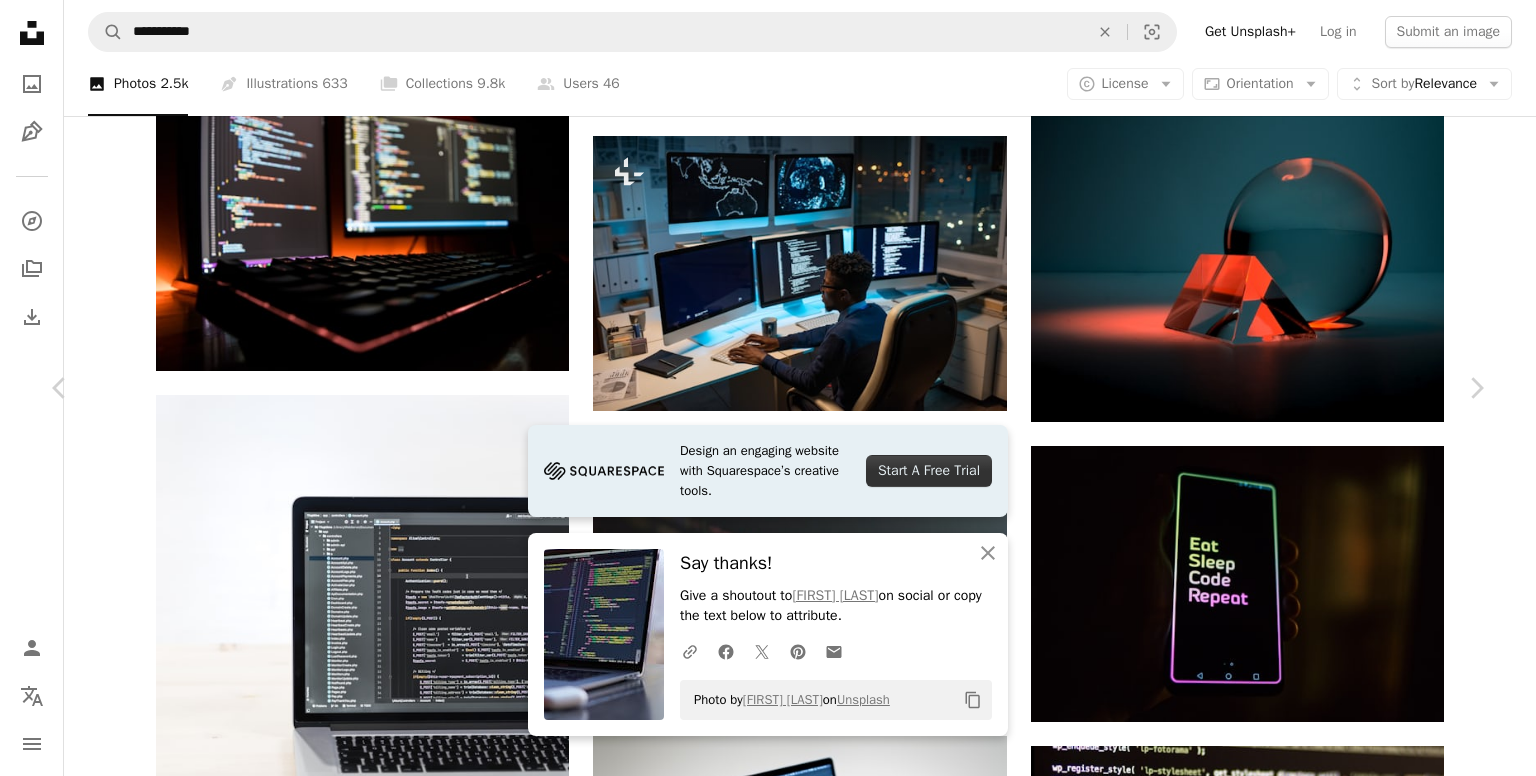 click on "Download free" at bounding box center (1287, 4496) 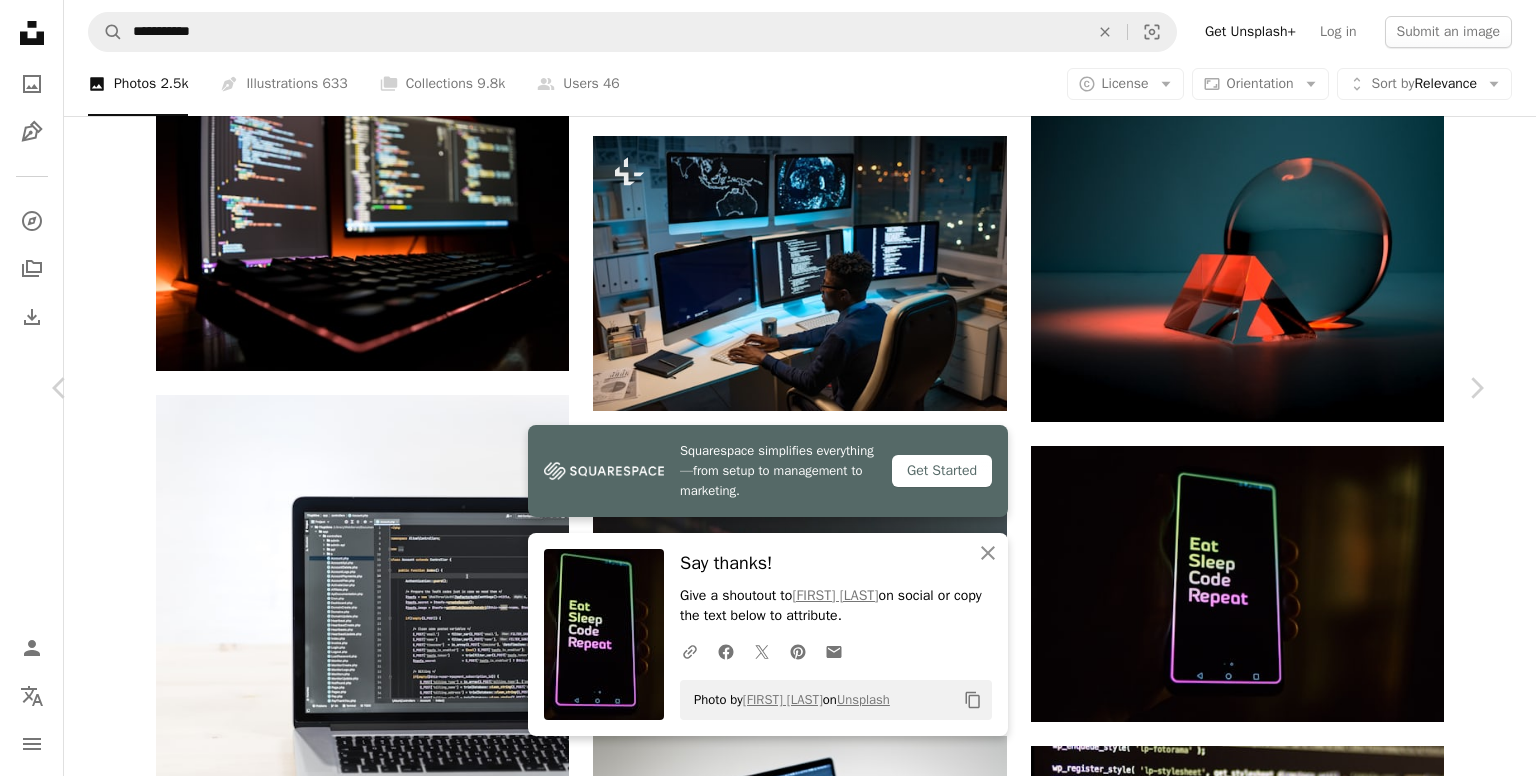 click on "An X shape" at bounding box center [20, 20] 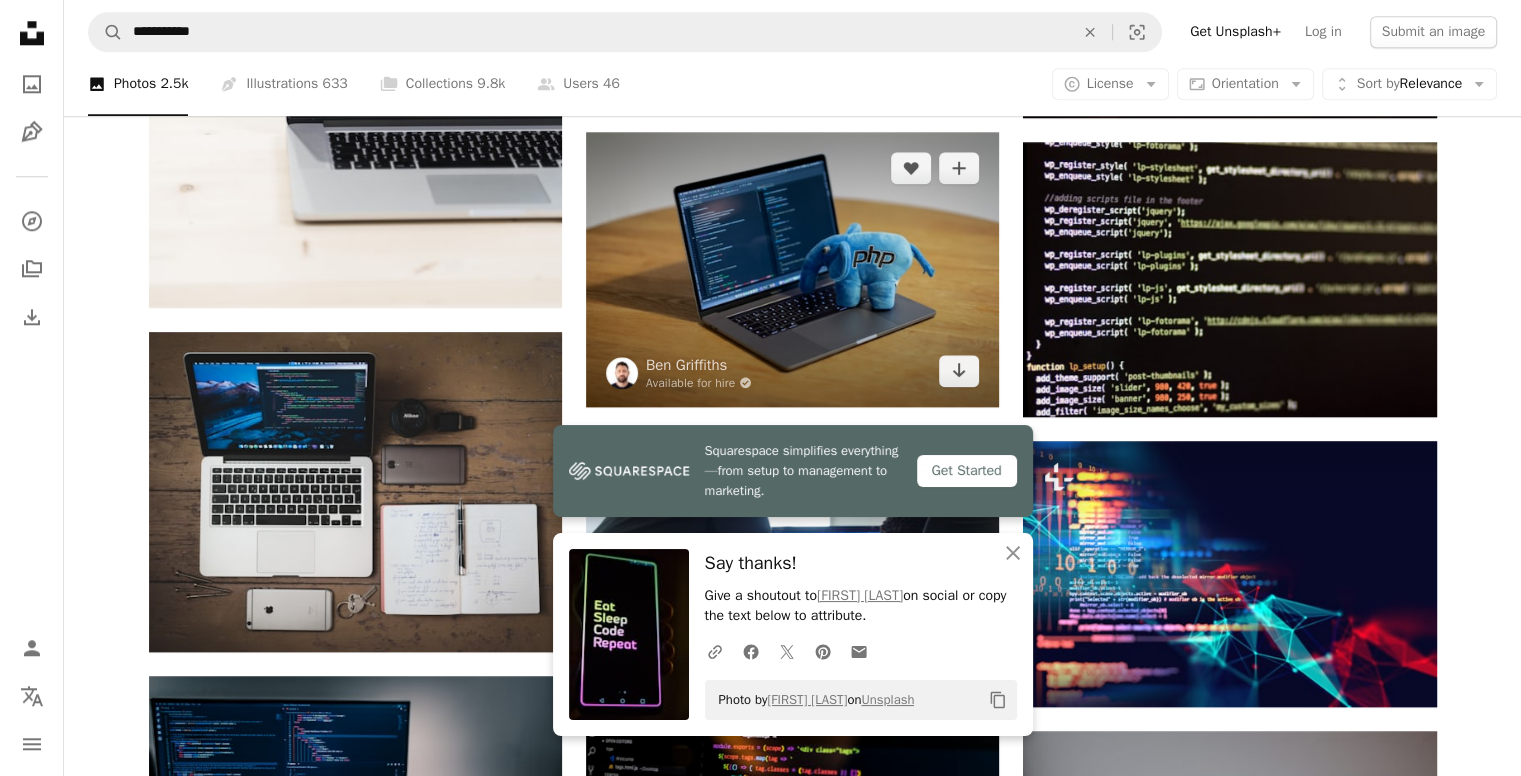 scroll, scrollTop: 2196, scrollLeft: 0, axis: vertical 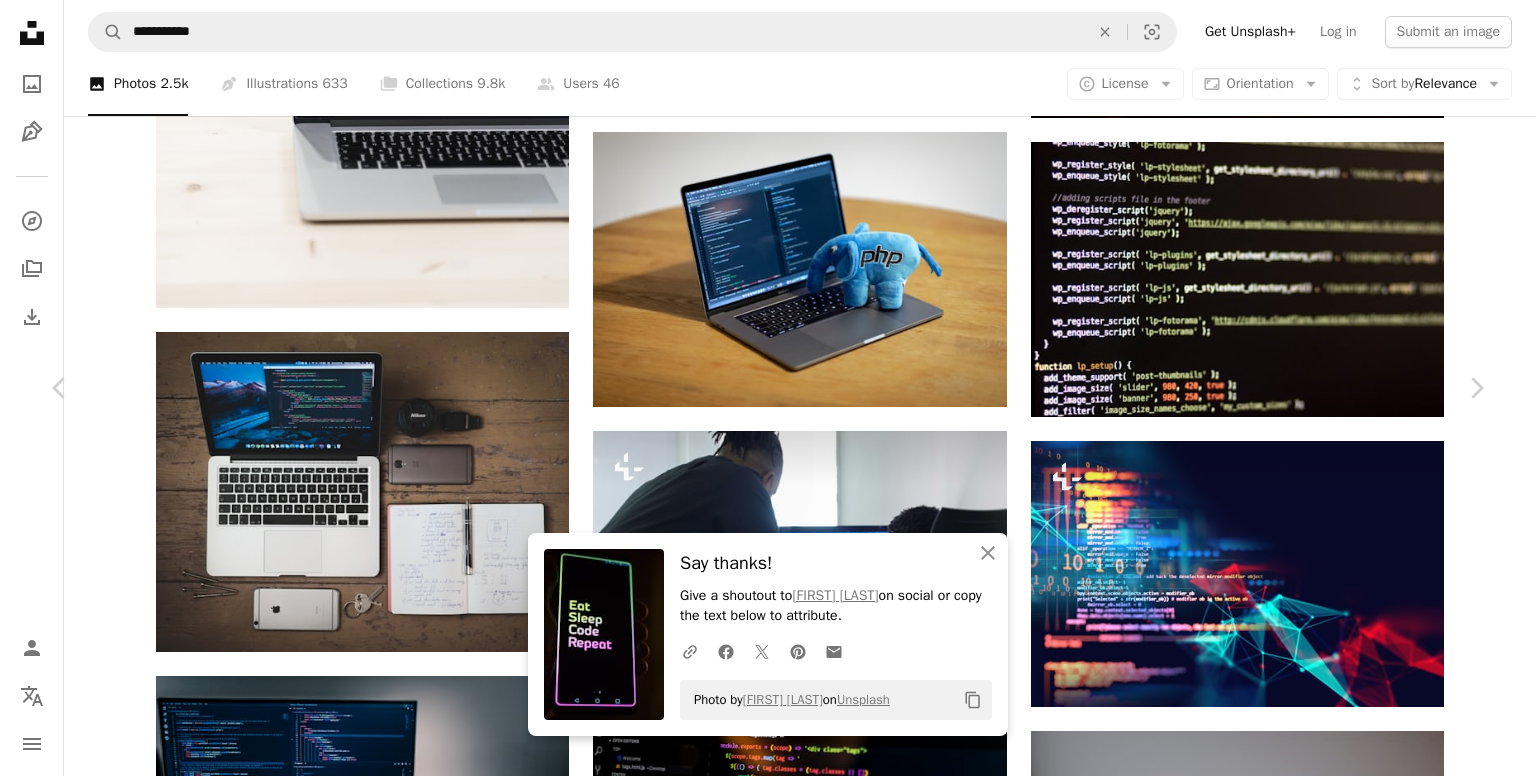 click on "Download free" at bounding box center (1287, 3891) 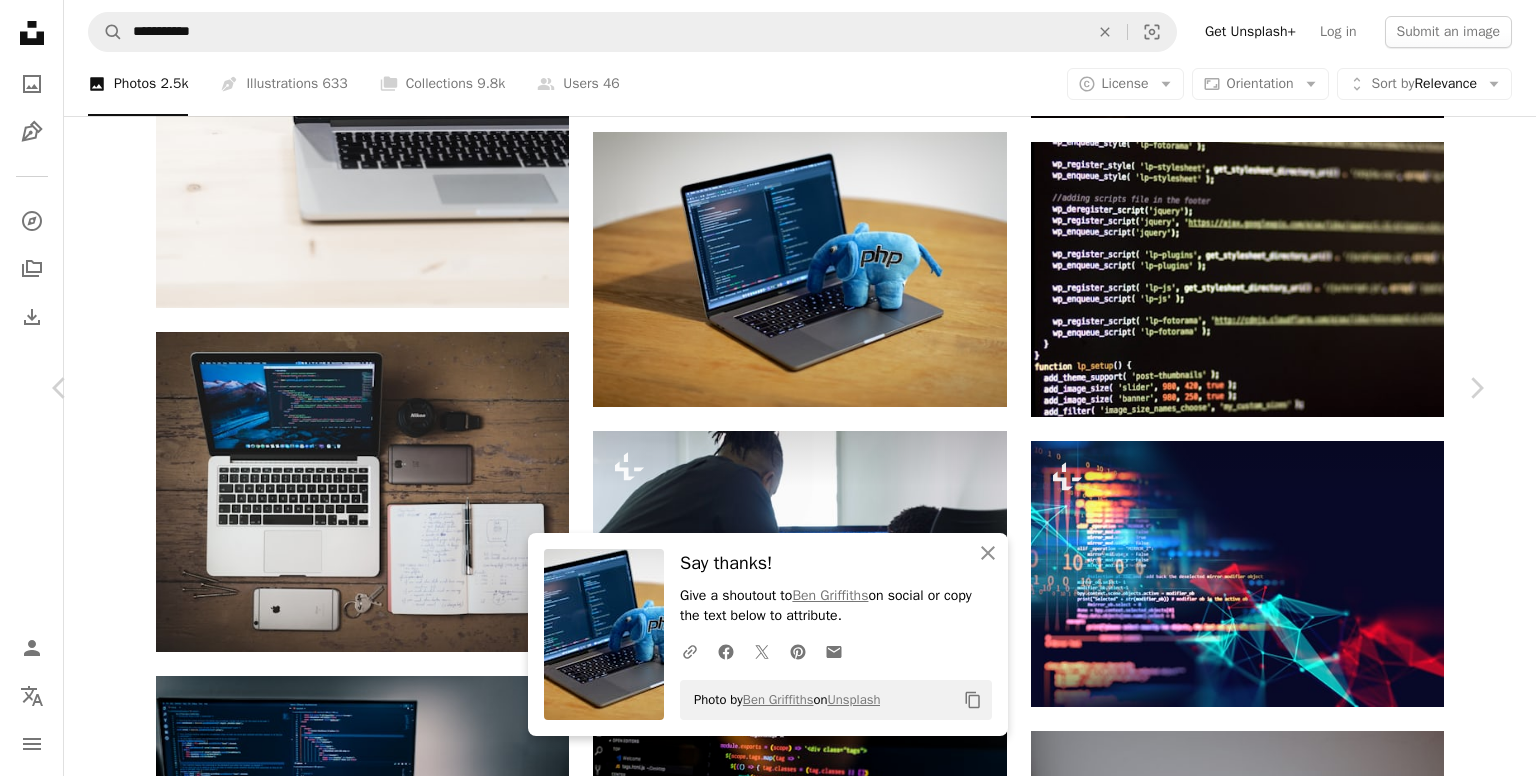 click on "An X shape" at bounding box center (20, 20) 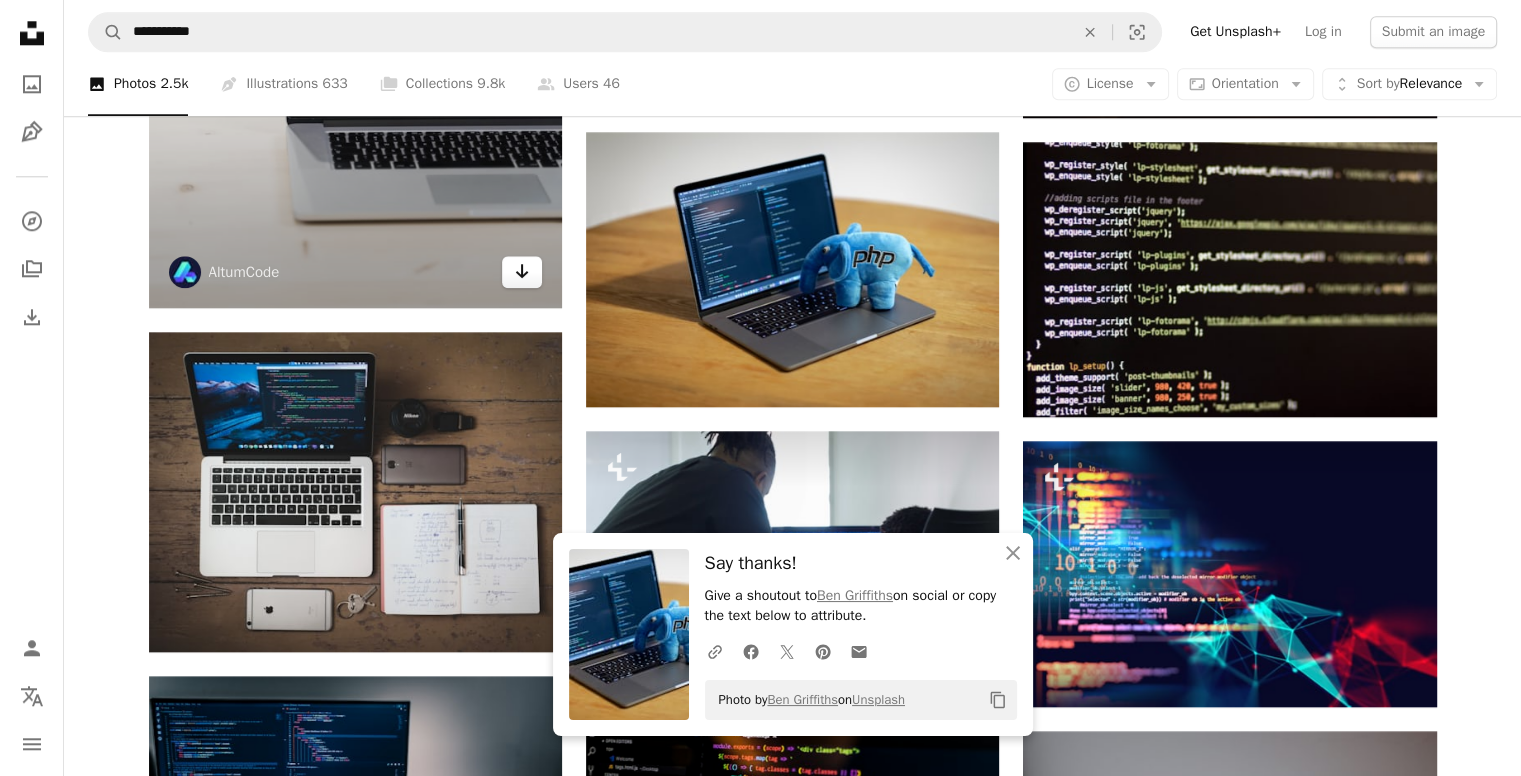 scroll, scrollTop: 2546, scrollLeft: 0, axis: vertical 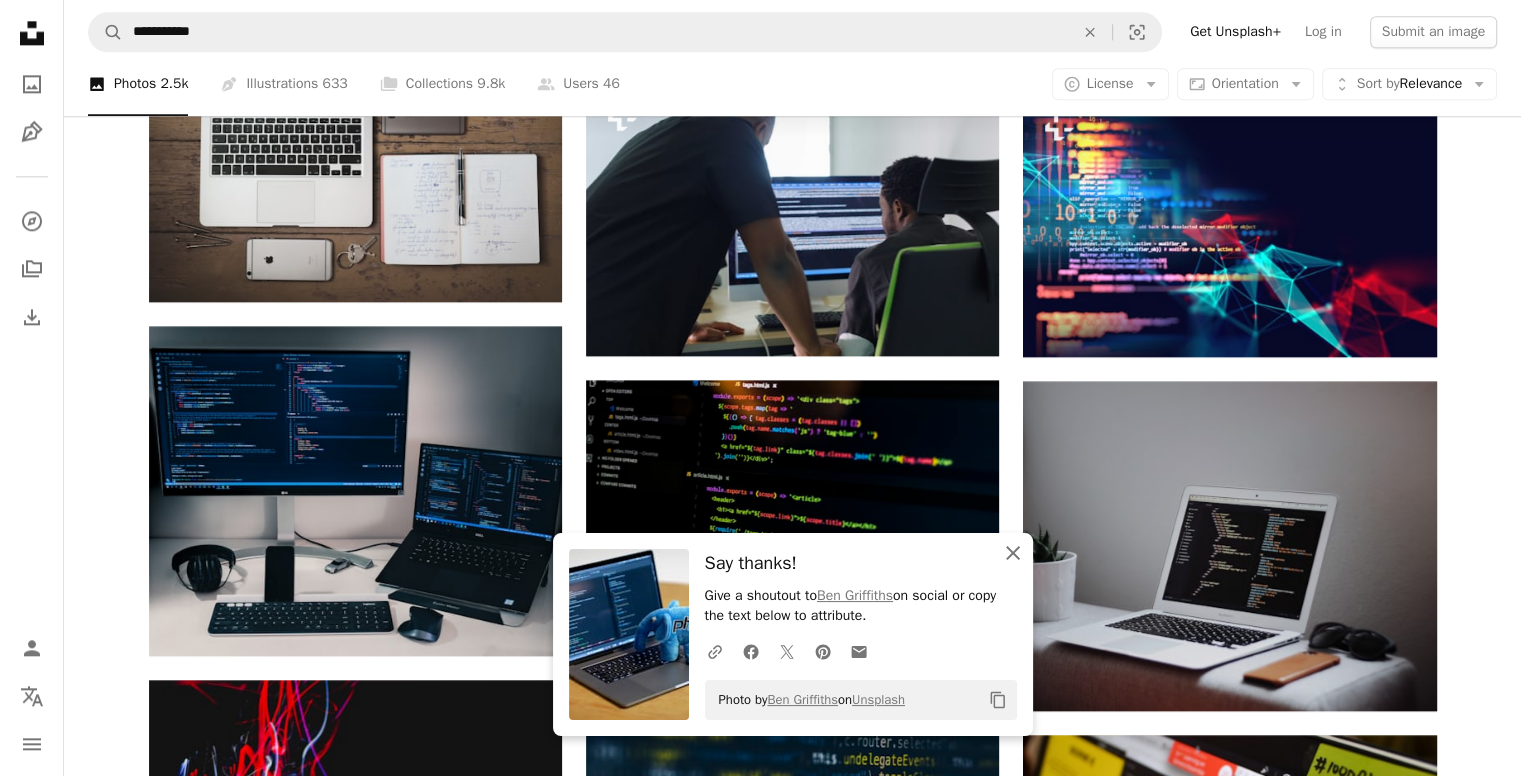 click on "An X shape" 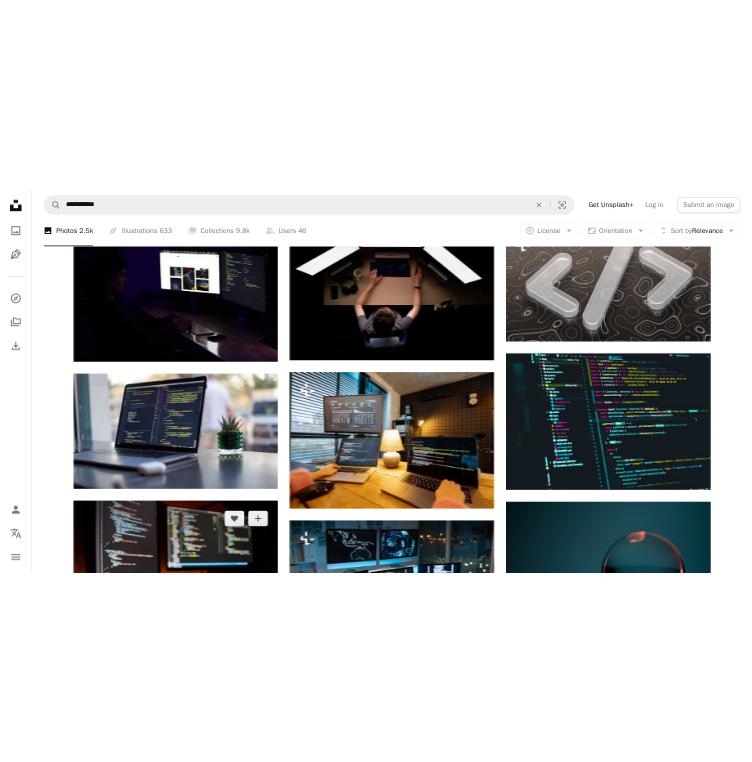 scroll, scrollTop: 1068, scrollLeft: 0, axis: vertical 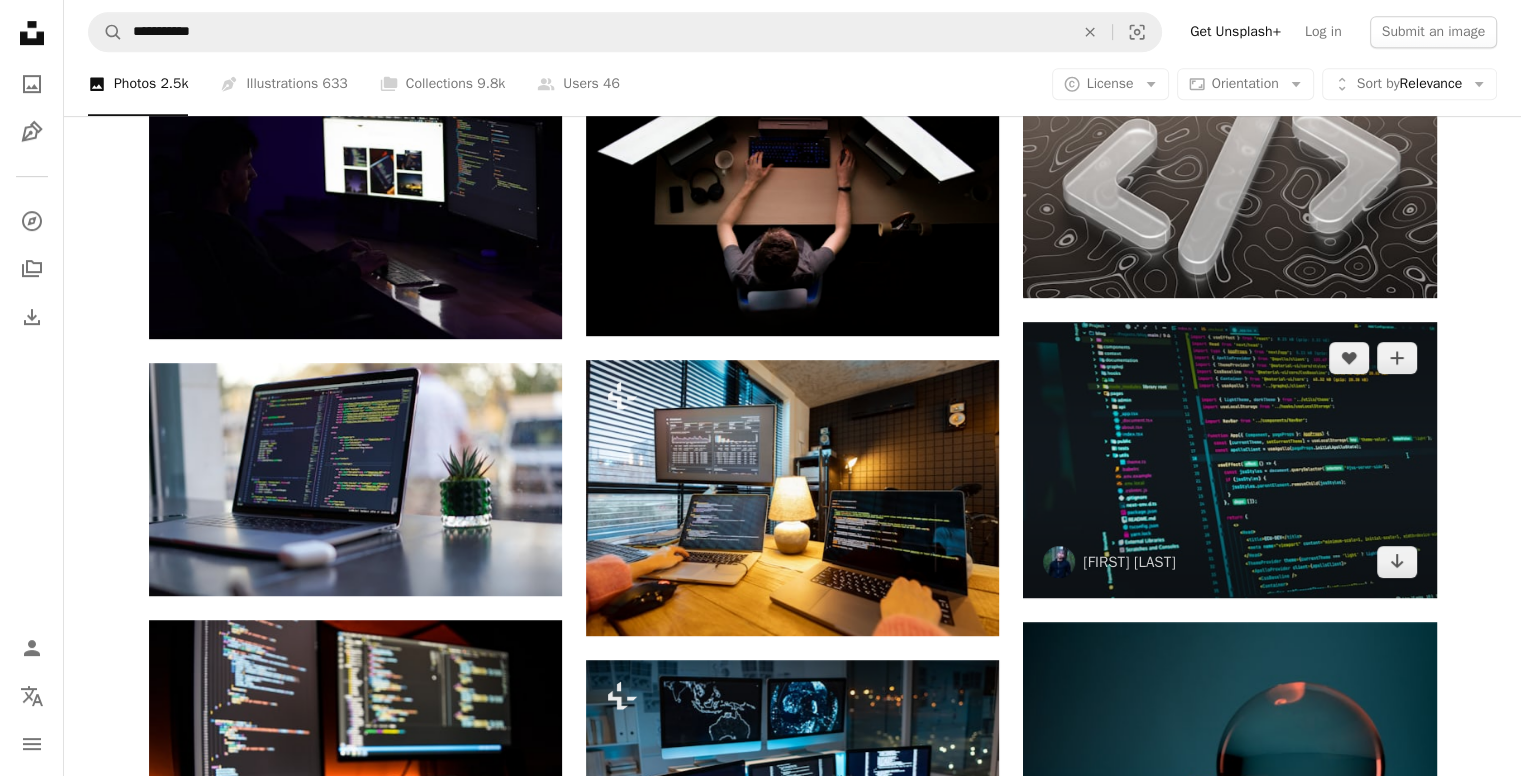 click at bounding box center [1229, 459] 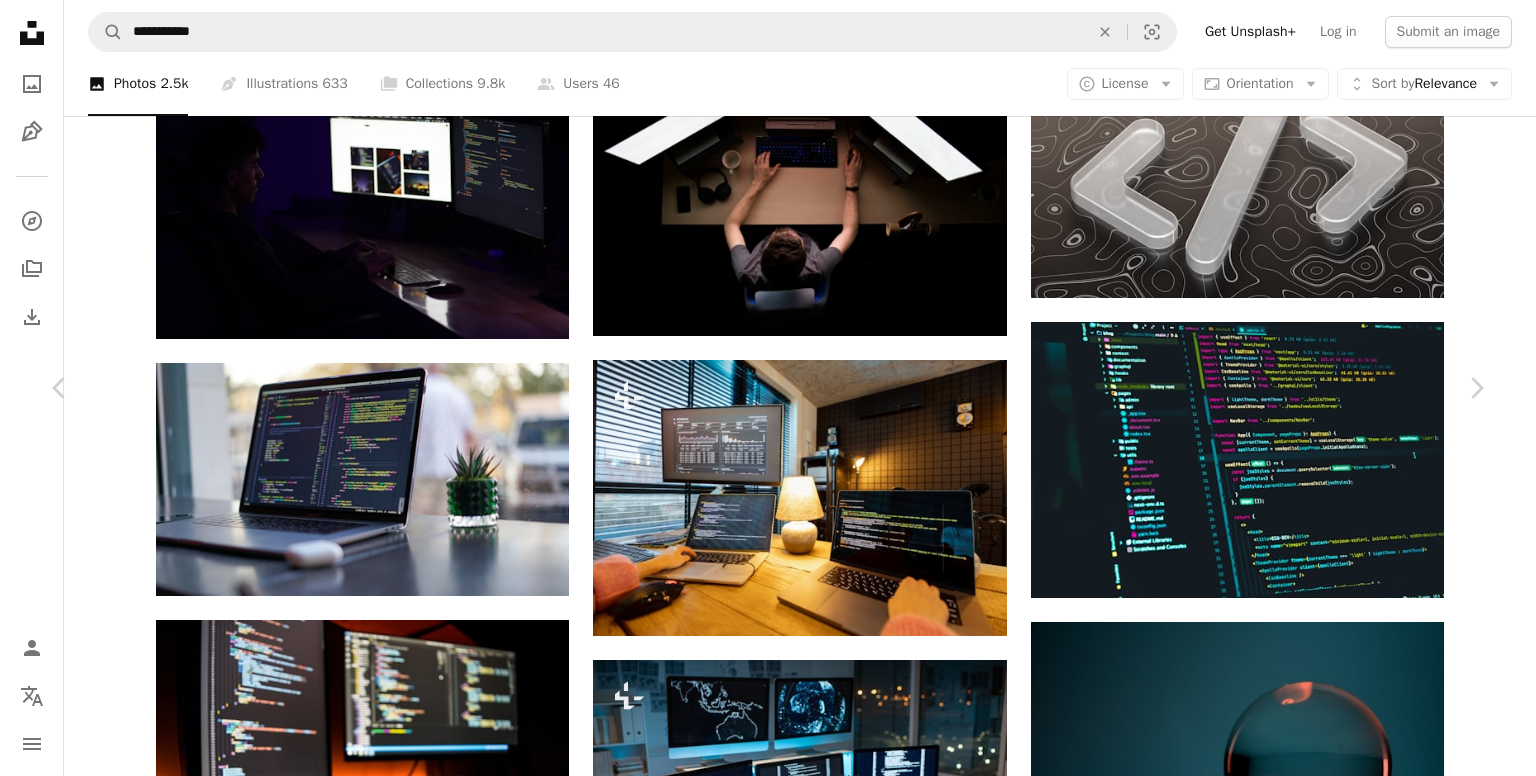 click on "Download free" at bounding box center [1287, 5019] 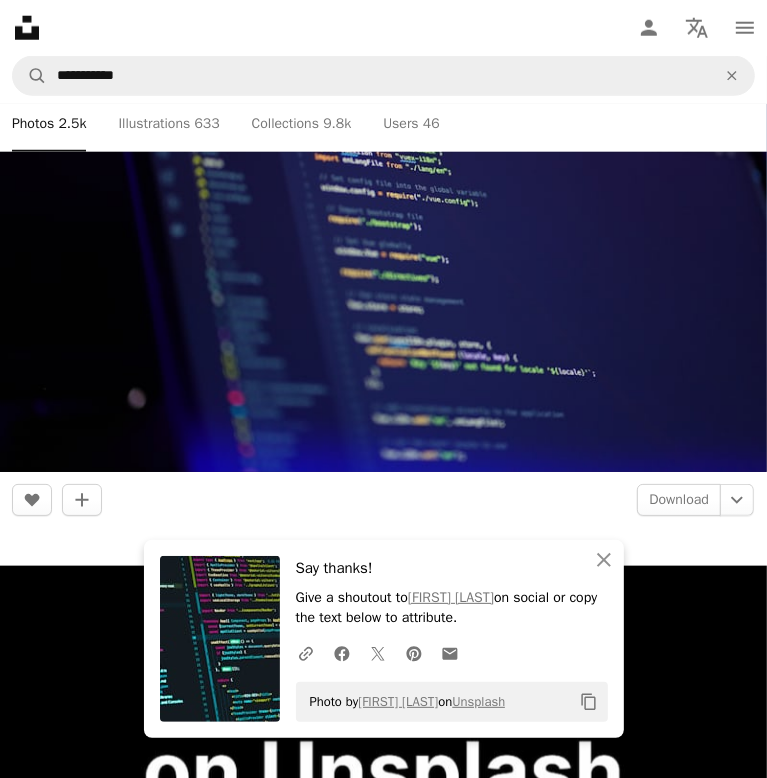 click on "An X shape" at bounding box center (20, 29481) 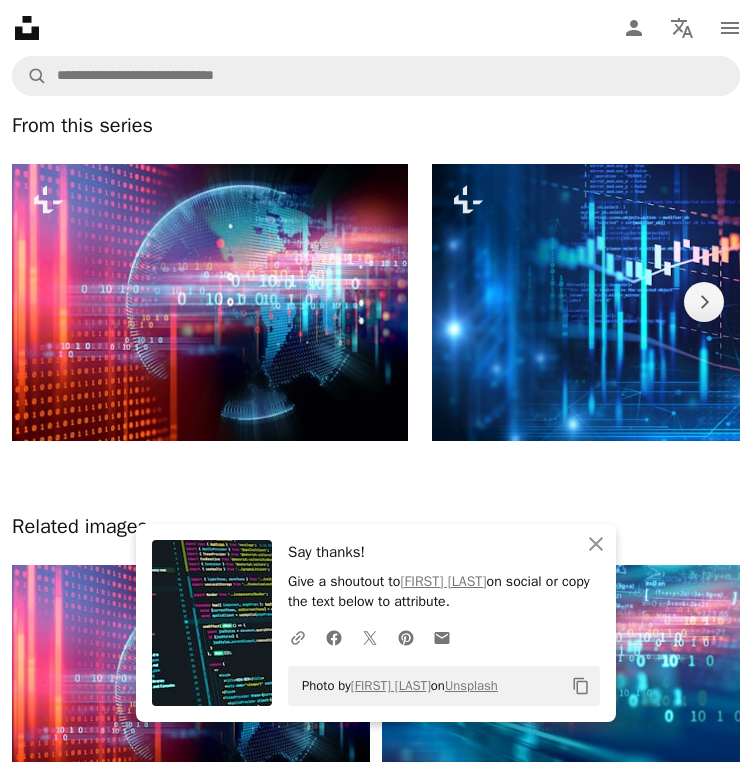scroll, scrollTop: 0, scrollLeft: 0, axis: both 